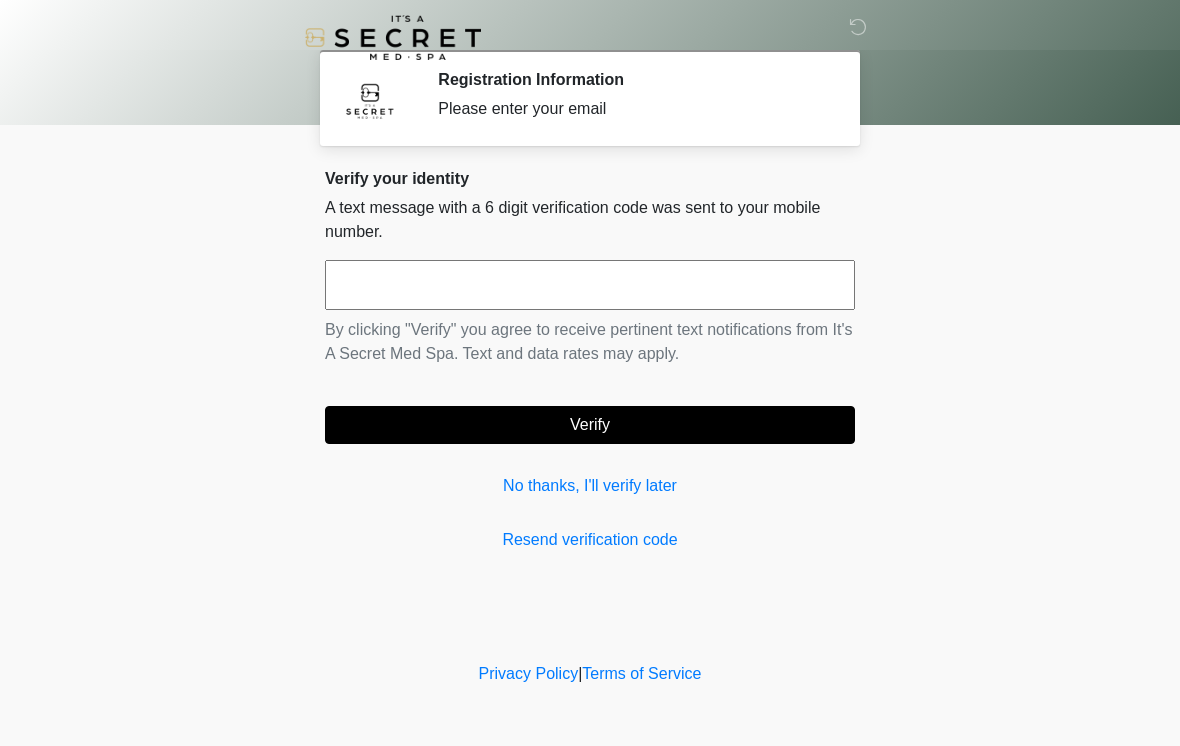 scroll, scrollTop: 0, scrollLeft: 0, axis: both 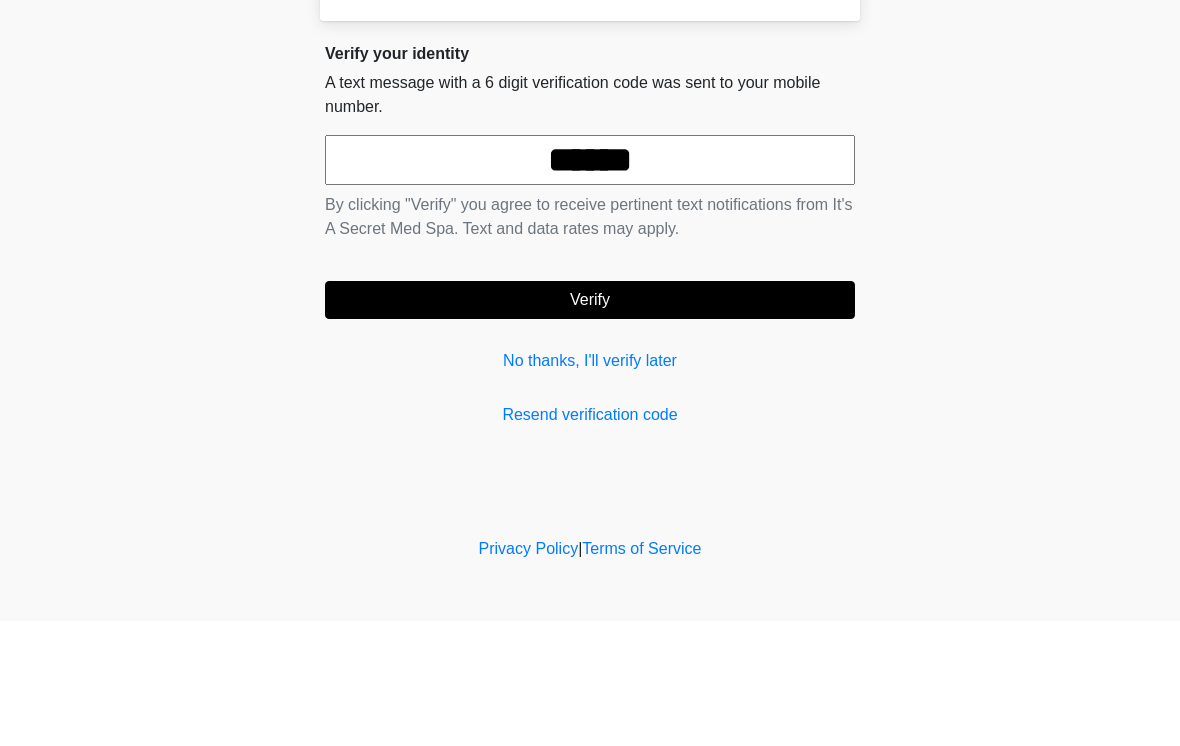 type on "******" 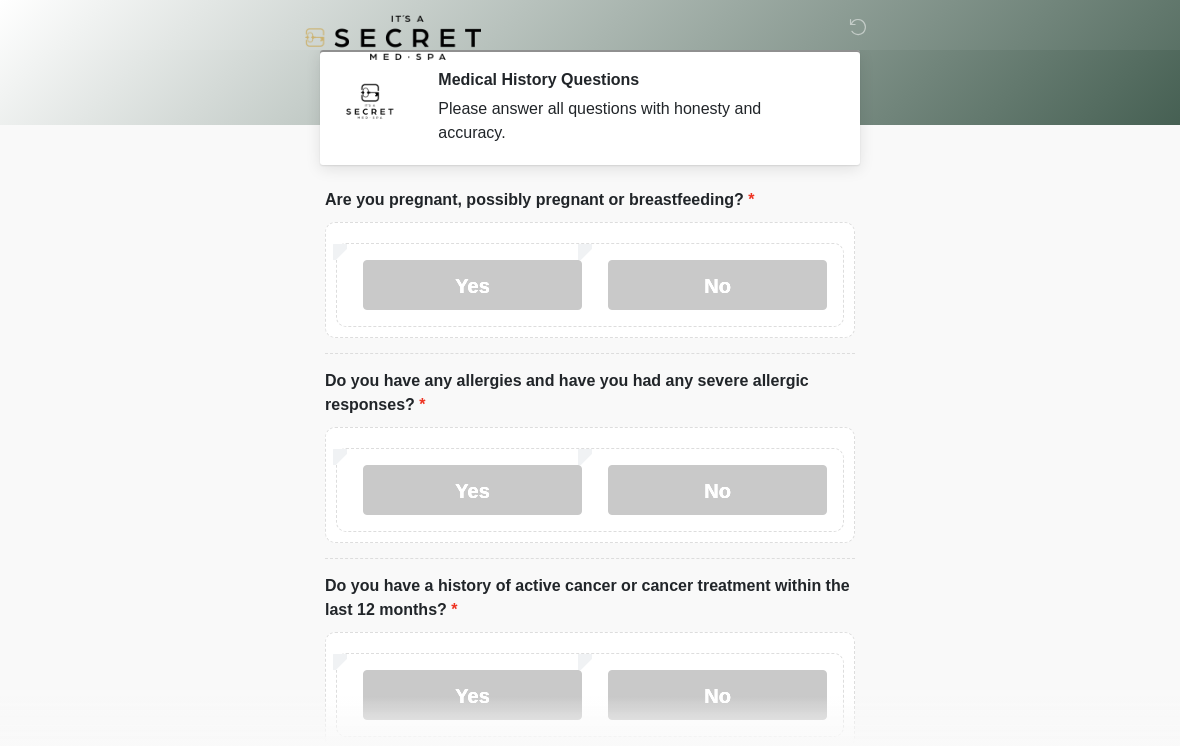 click on "No" at bounding box center [717, 285] 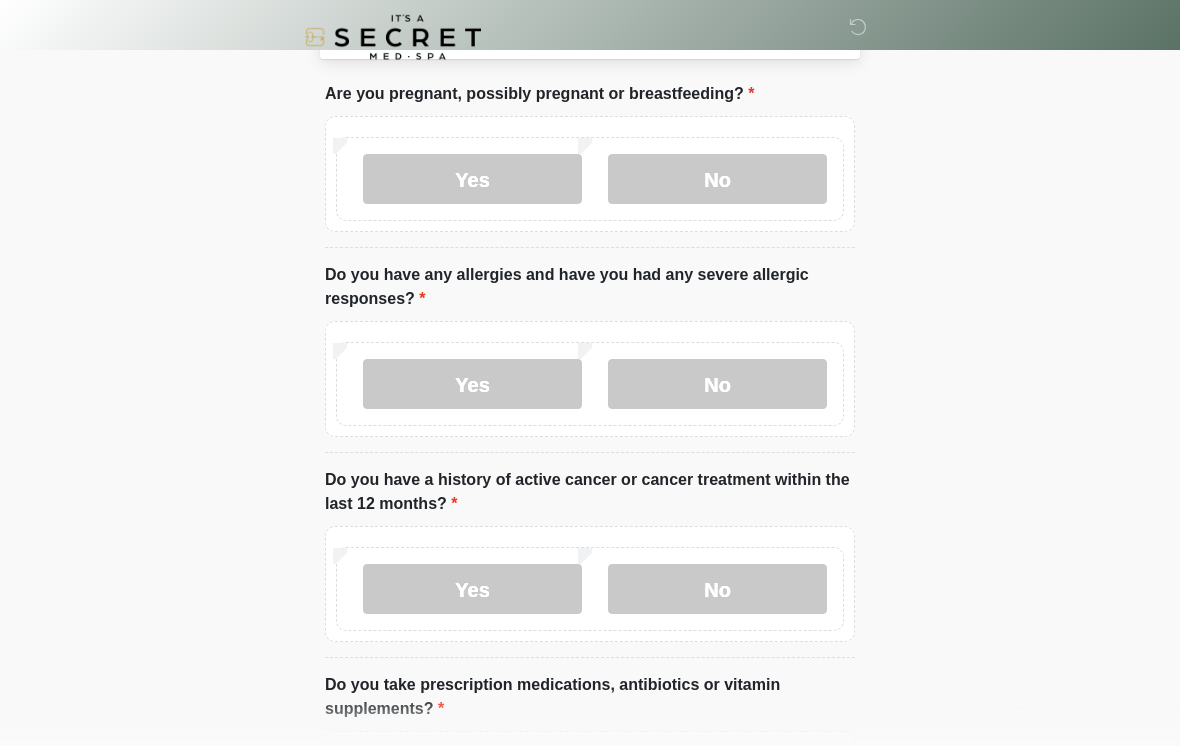 scroll, scrollTop: 106, scrollLeft: 0, axis: vertical 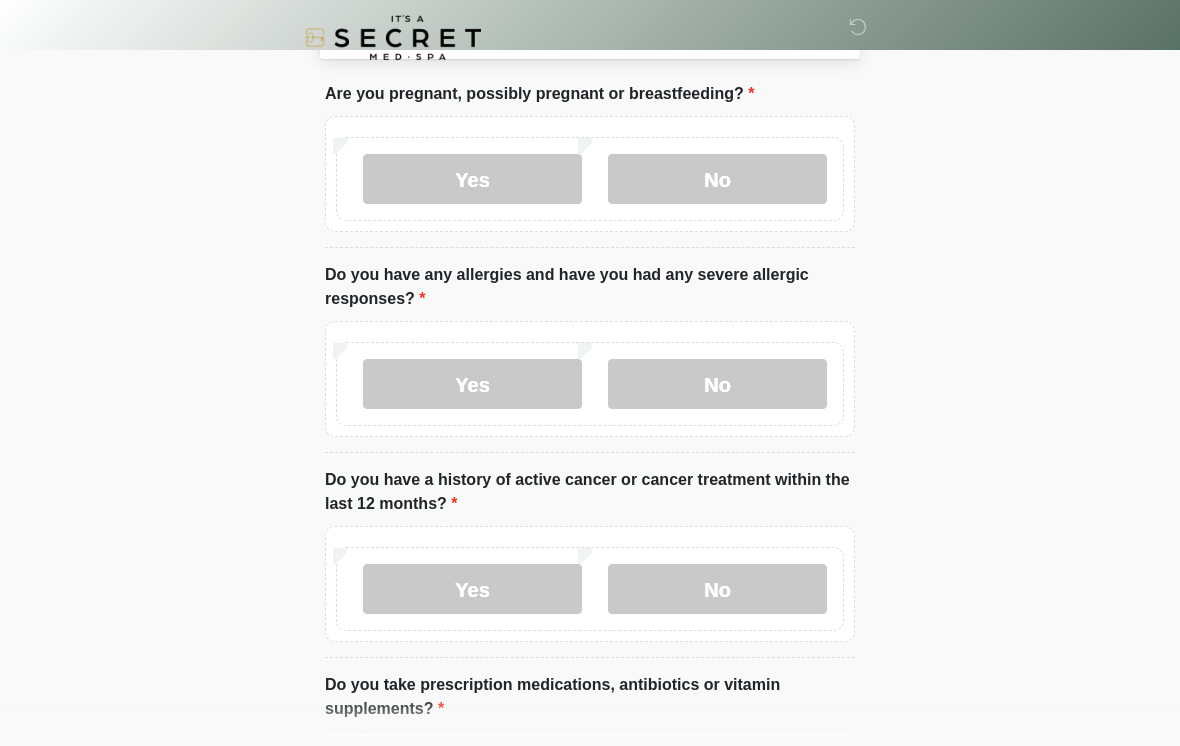 click on "No" at bounding box center [717, 384] 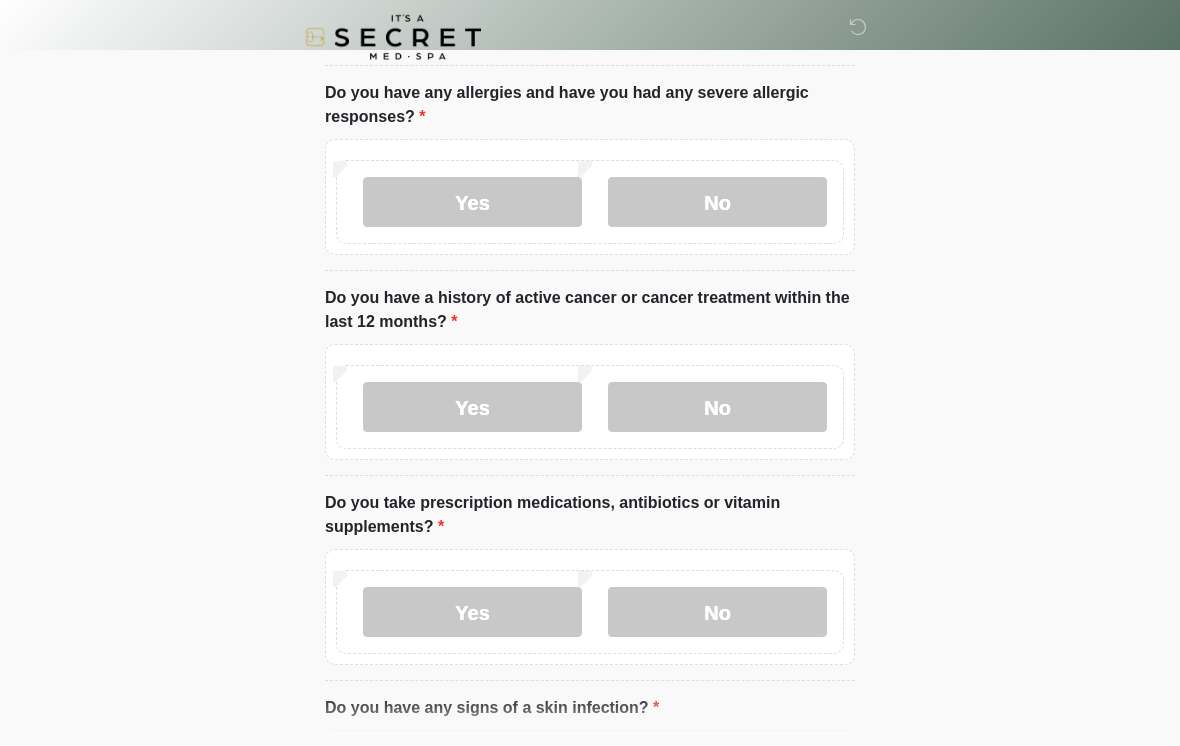 scroll, scrollTop: 288, scrollLeft: 0, axis: vertical 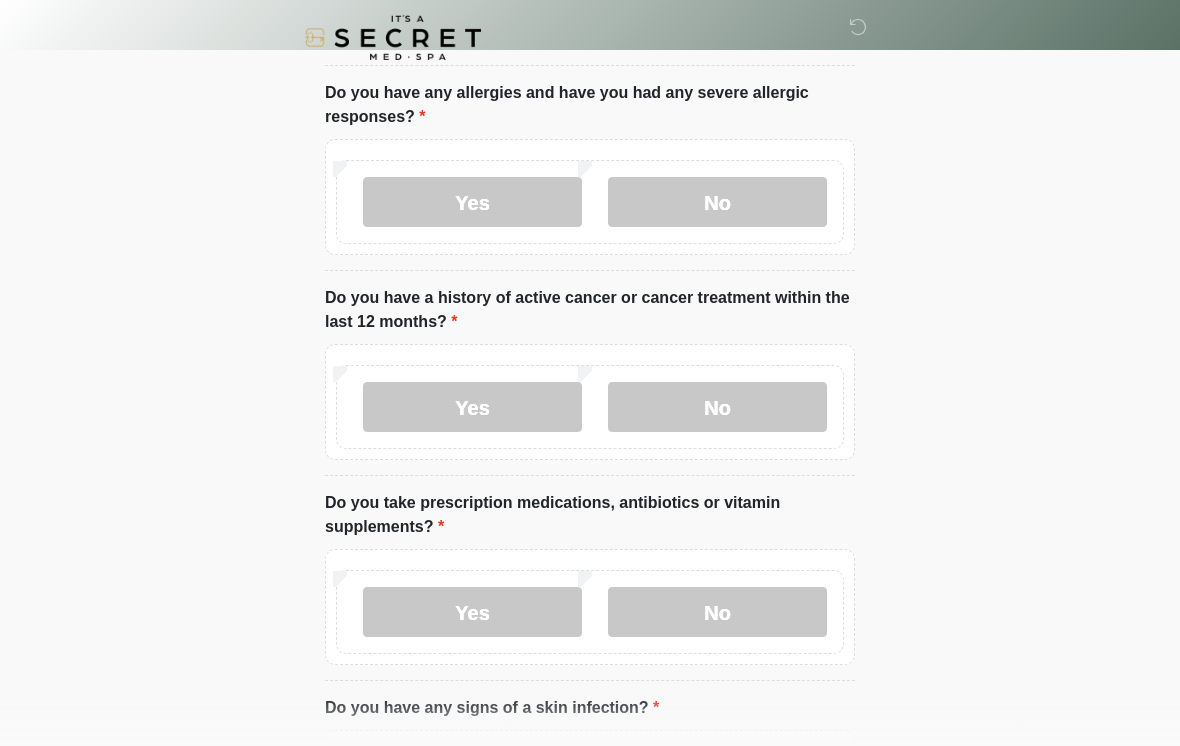 click on "No" at bounding box center [717, 407] 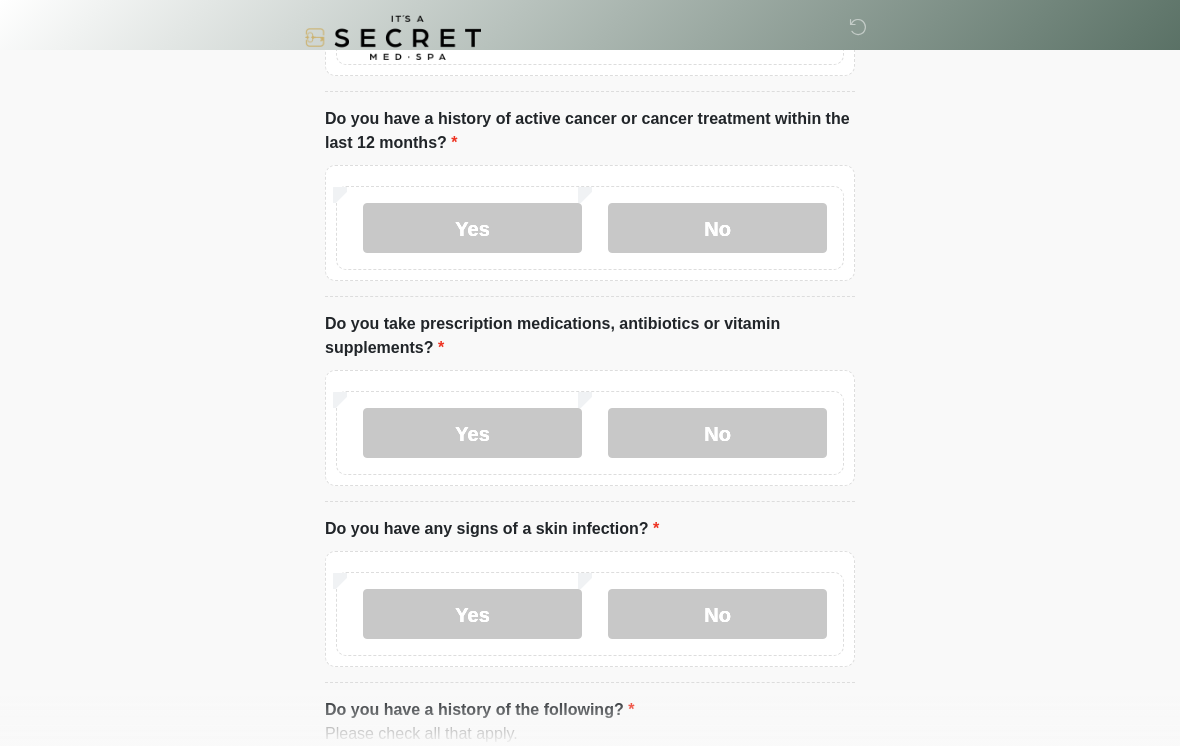 scroll, scrollTop: 482, scrollLeft: 0, axis: vertical 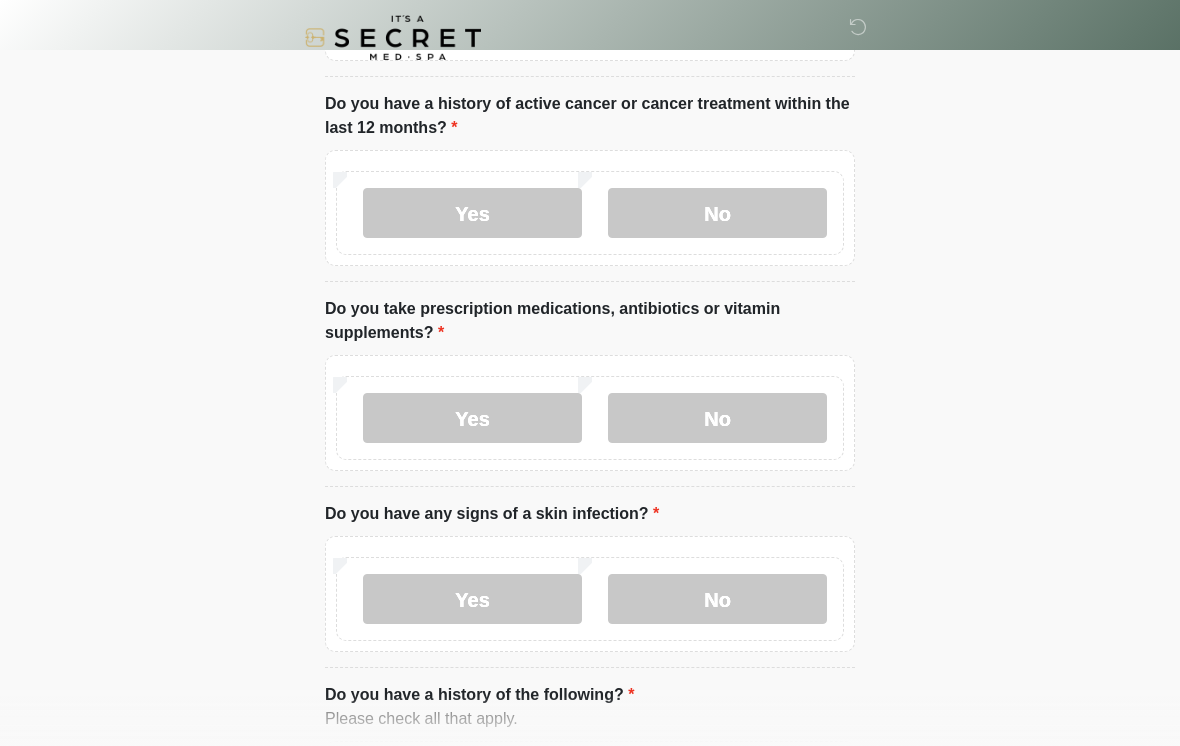 click on "Yes" at bounding box center (472, 418) 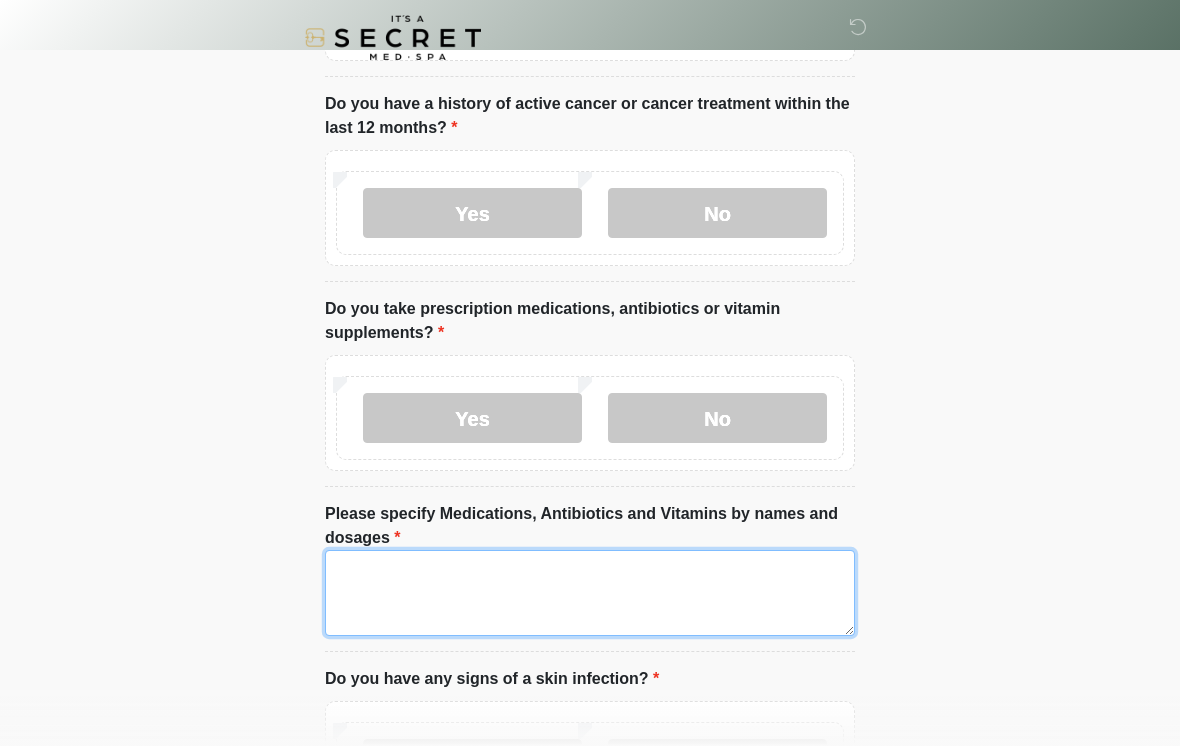 click on "Please specify Medications, Antibiotics and Vitamins by names and dosages" at bounding box center [590, 593] 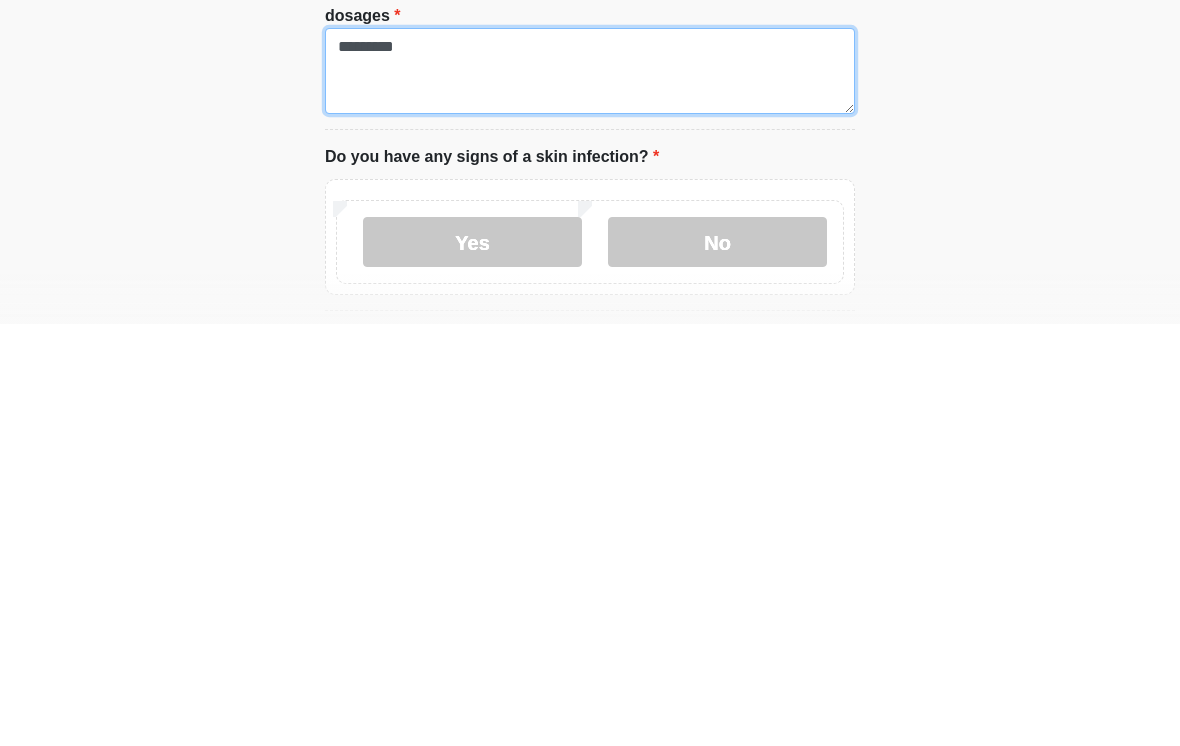 scroll, scrollTop: 583, scrollLeft: 0, axis: vertical 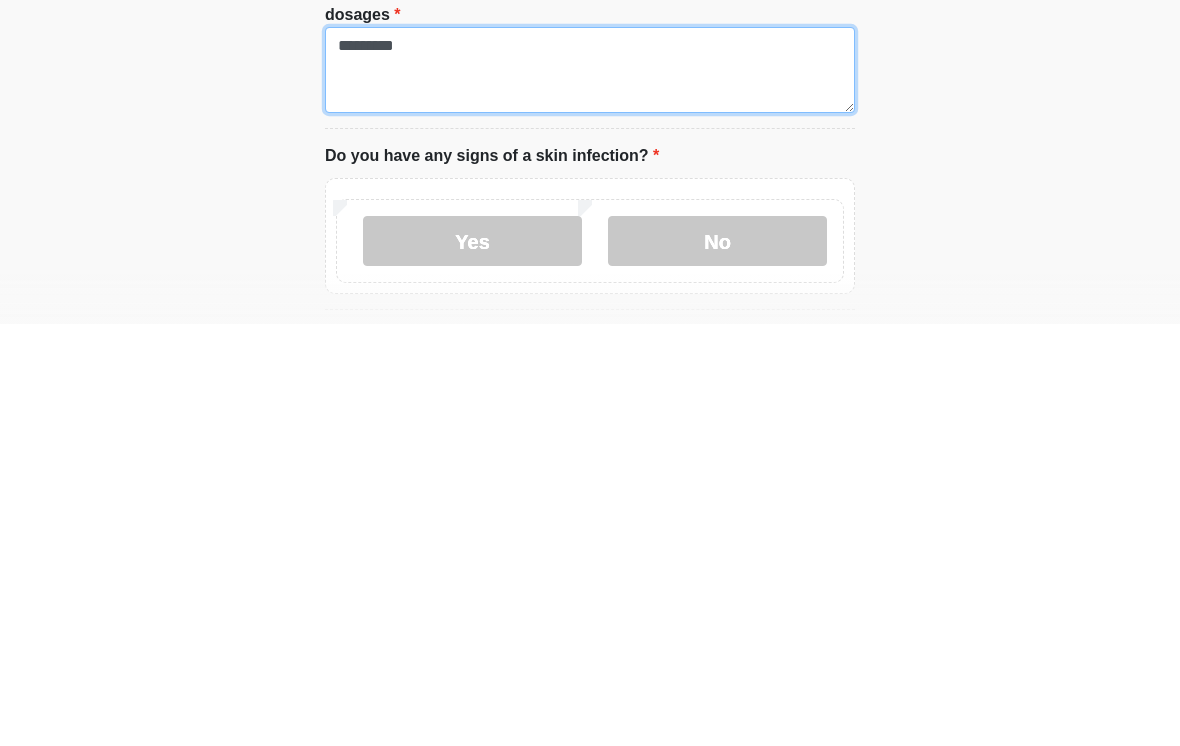 type on "*********" 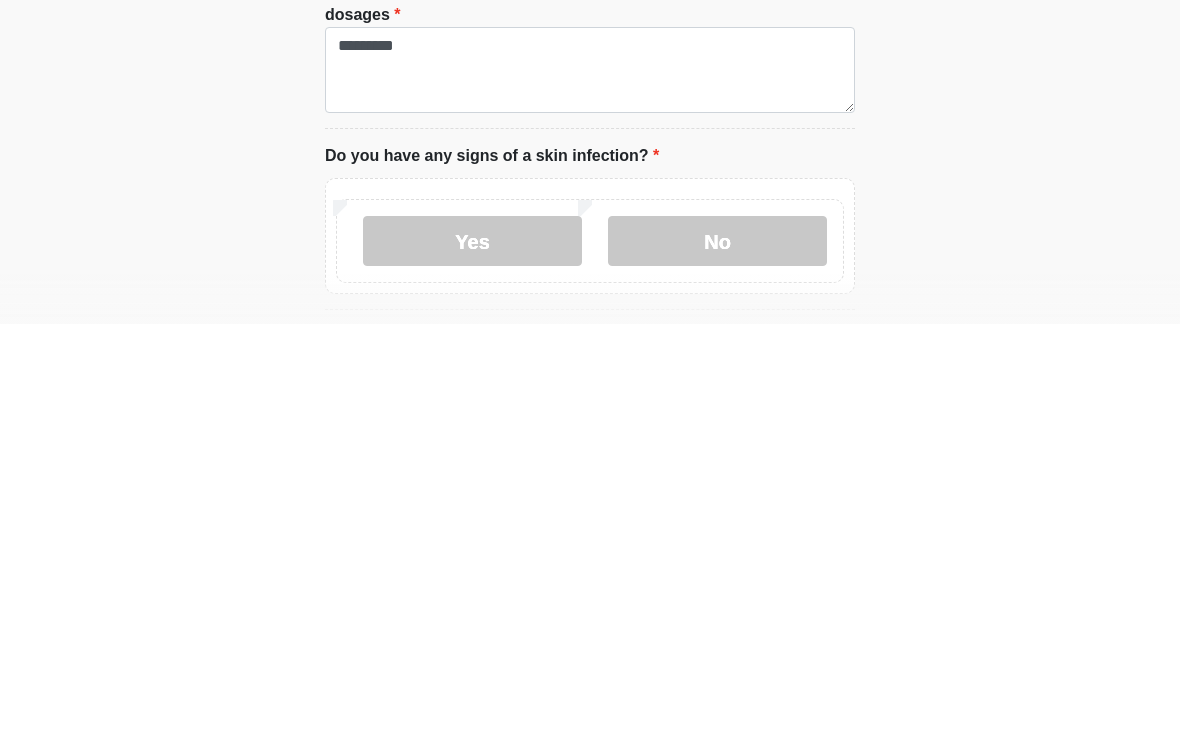 click on "No" at bounding box center [717, 663] 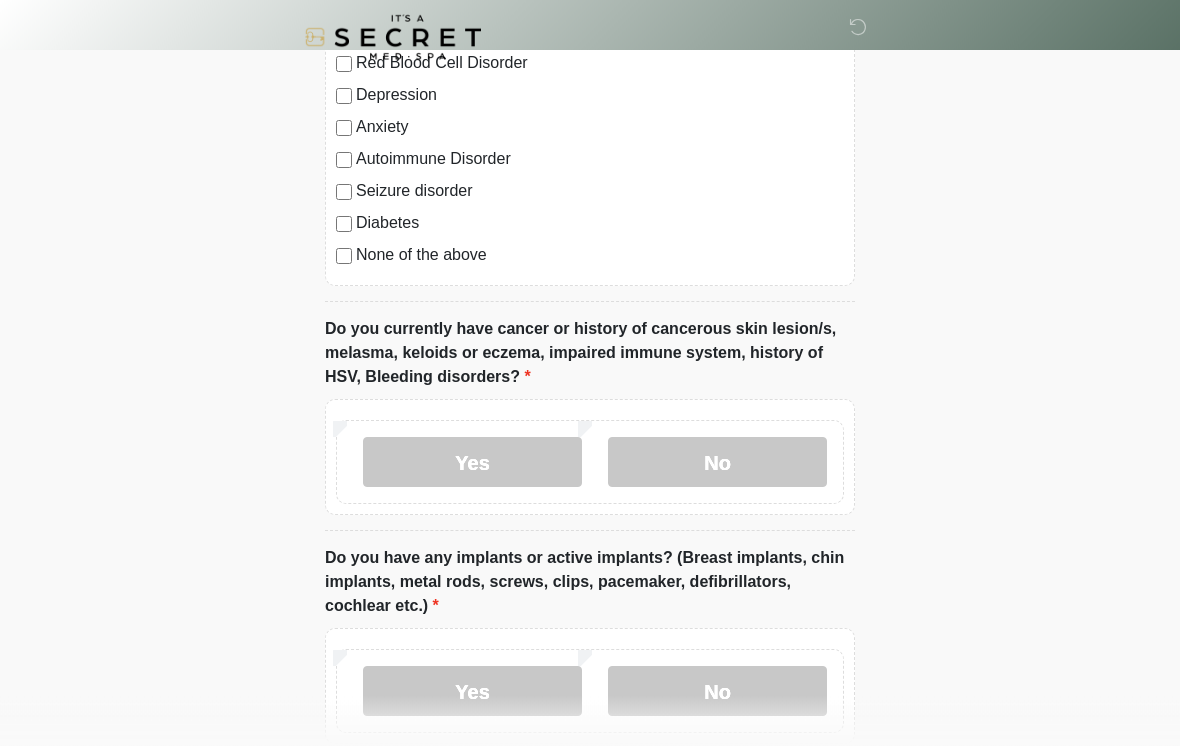 scroll, scrollTop: 1505, scrollLeft: 0, axis: vertical 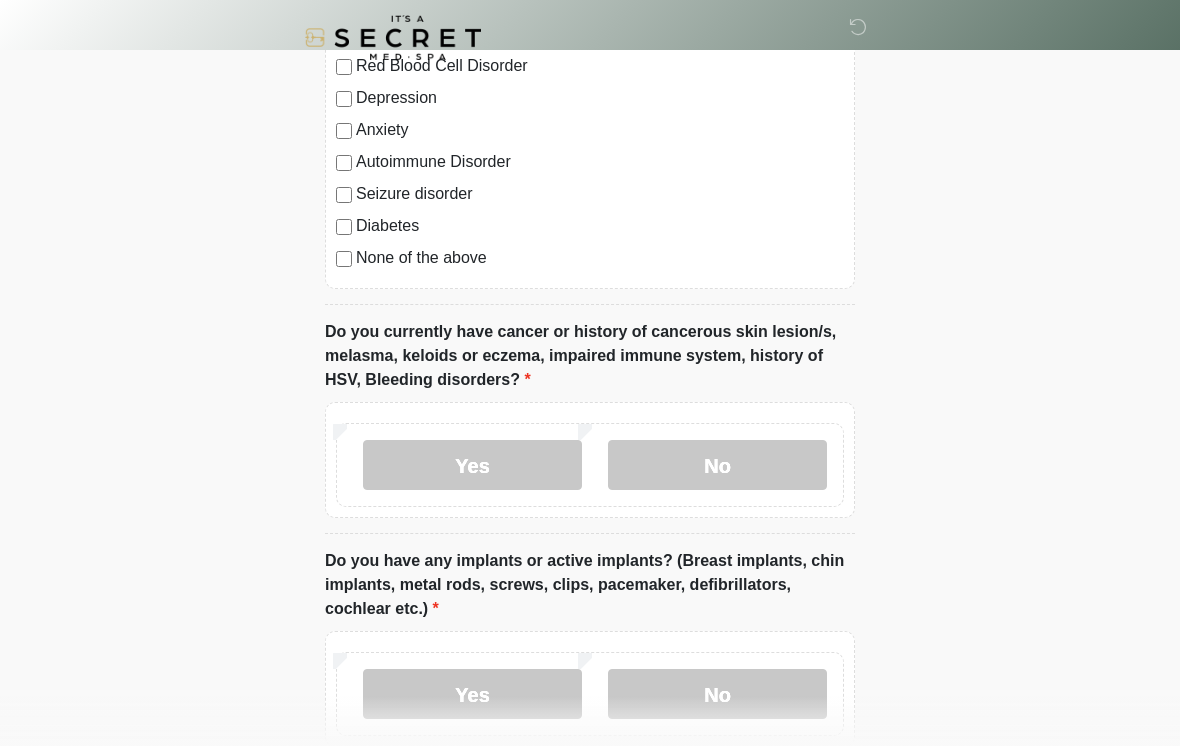 click on "No" at bounding box center (717, 465) 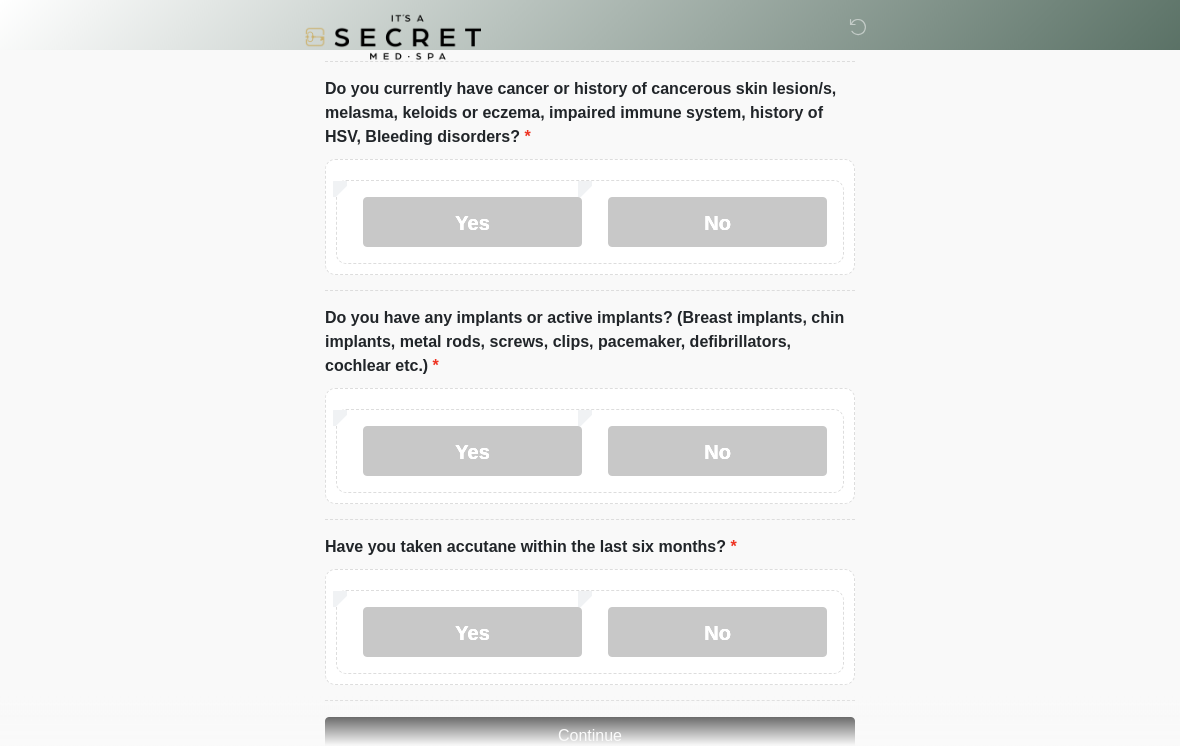 scroll, scrollTop: 1759, scrollLeft: 0, axis: vertical 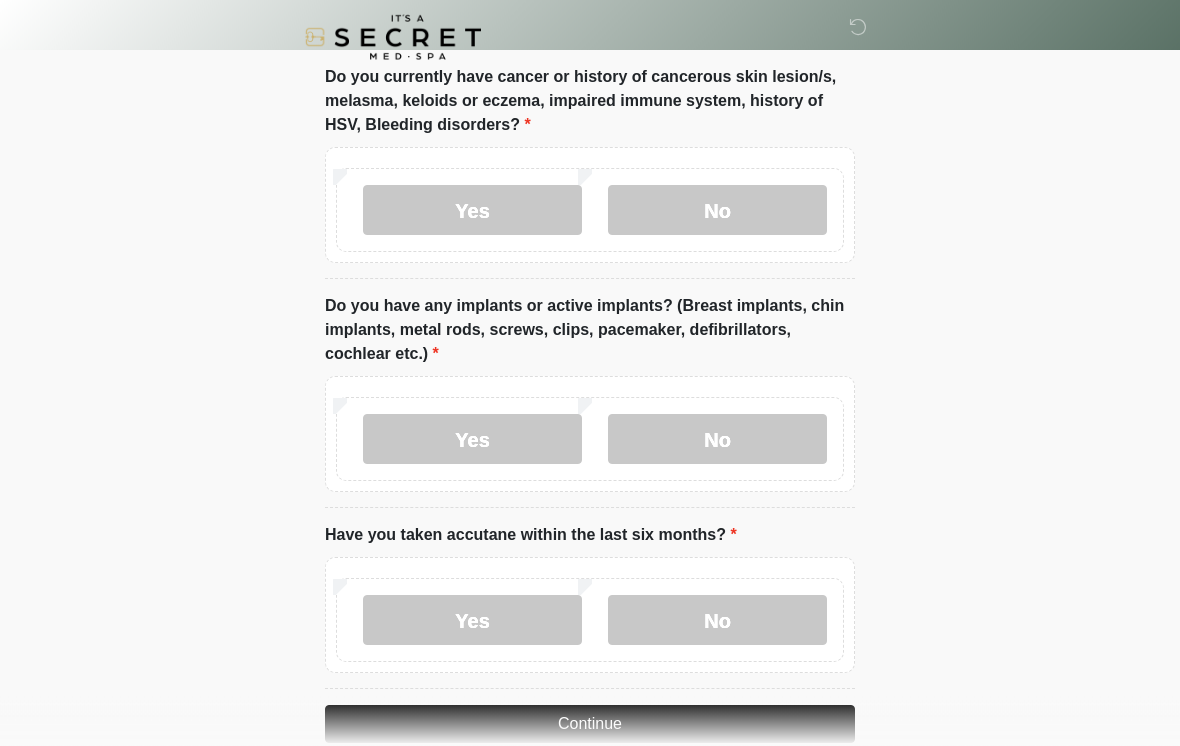 click on "No" at bounding box center (717, 440) 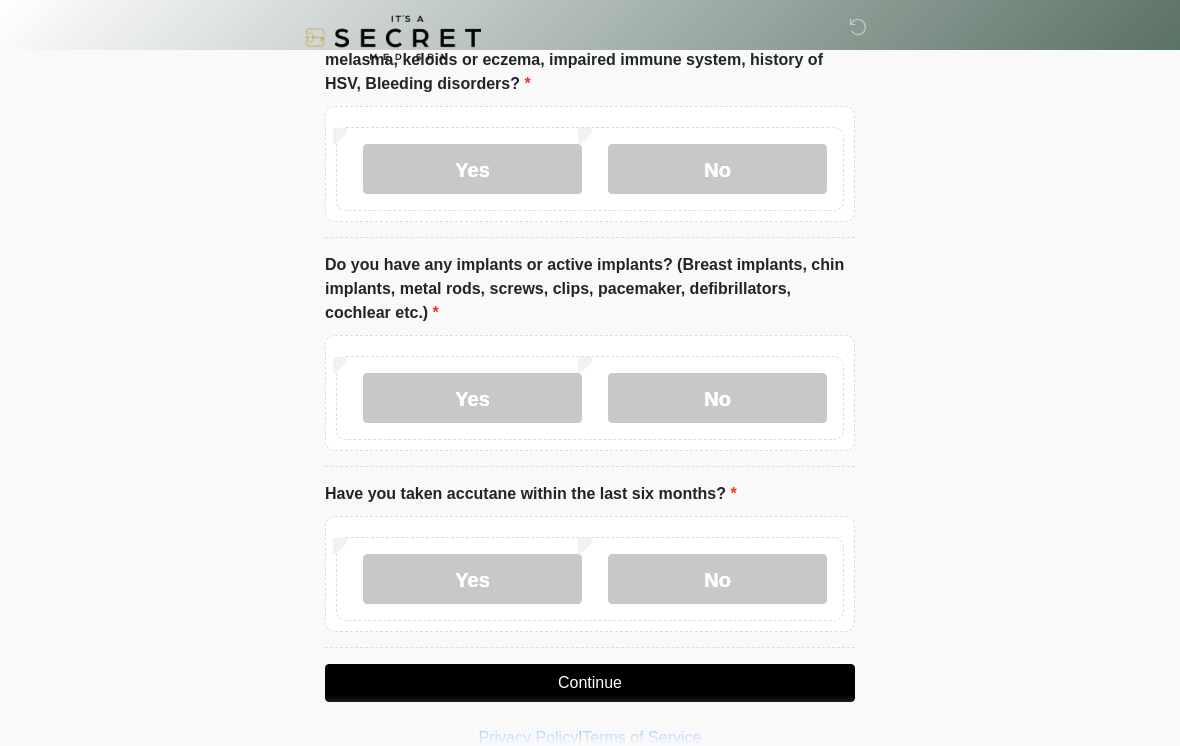 scroll, scrollTop: 1829, scrollLeft: 0, axis: vertical 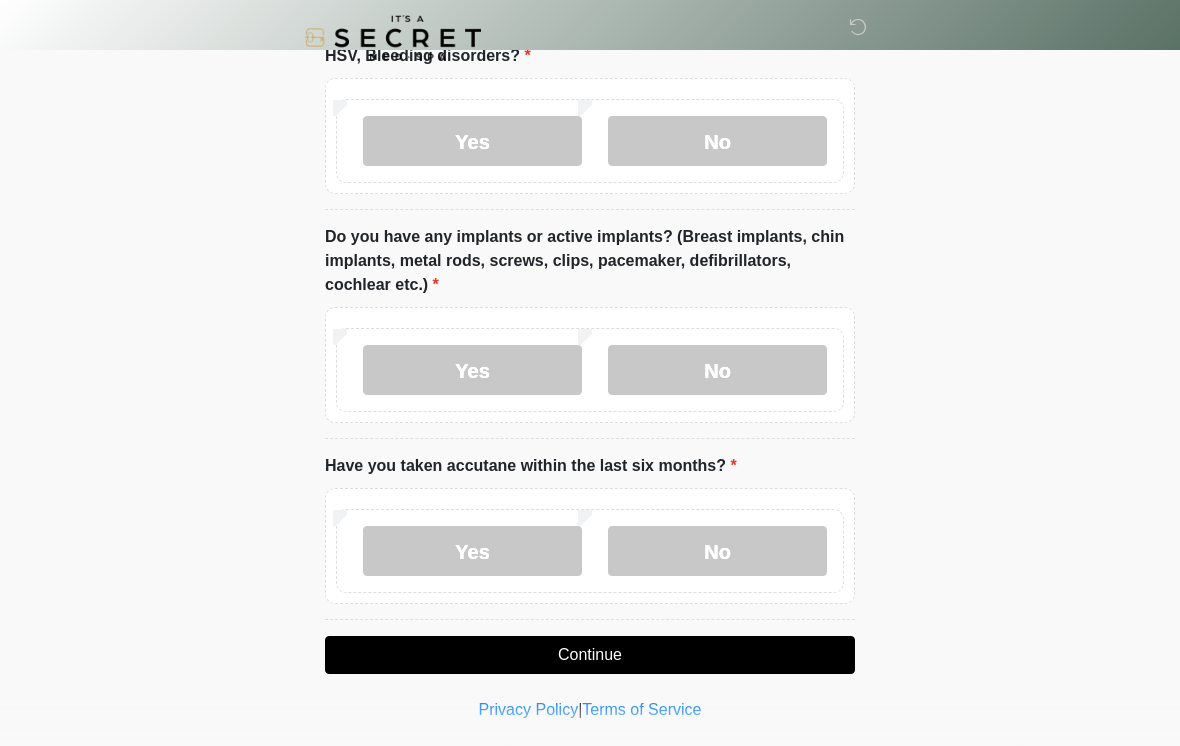 click on "No" at bounding box center [717, 551] 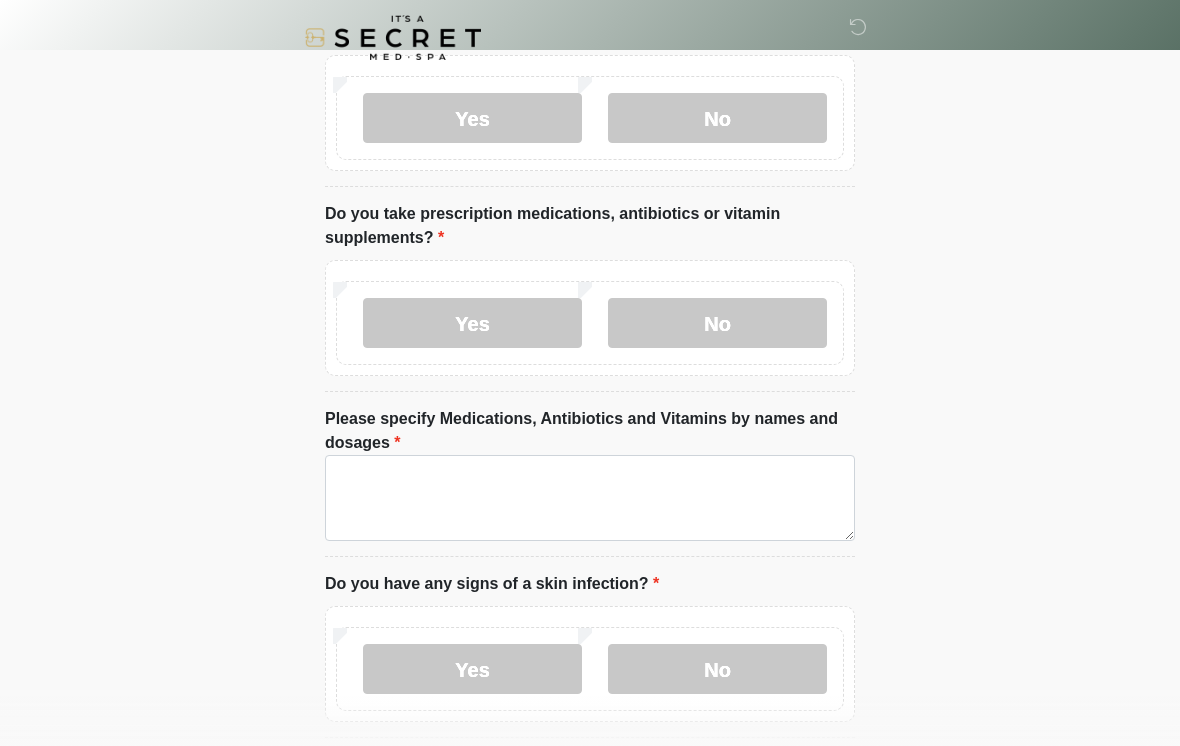 scroll, scrollTop: 0, scrollLeft: 0, axis: both 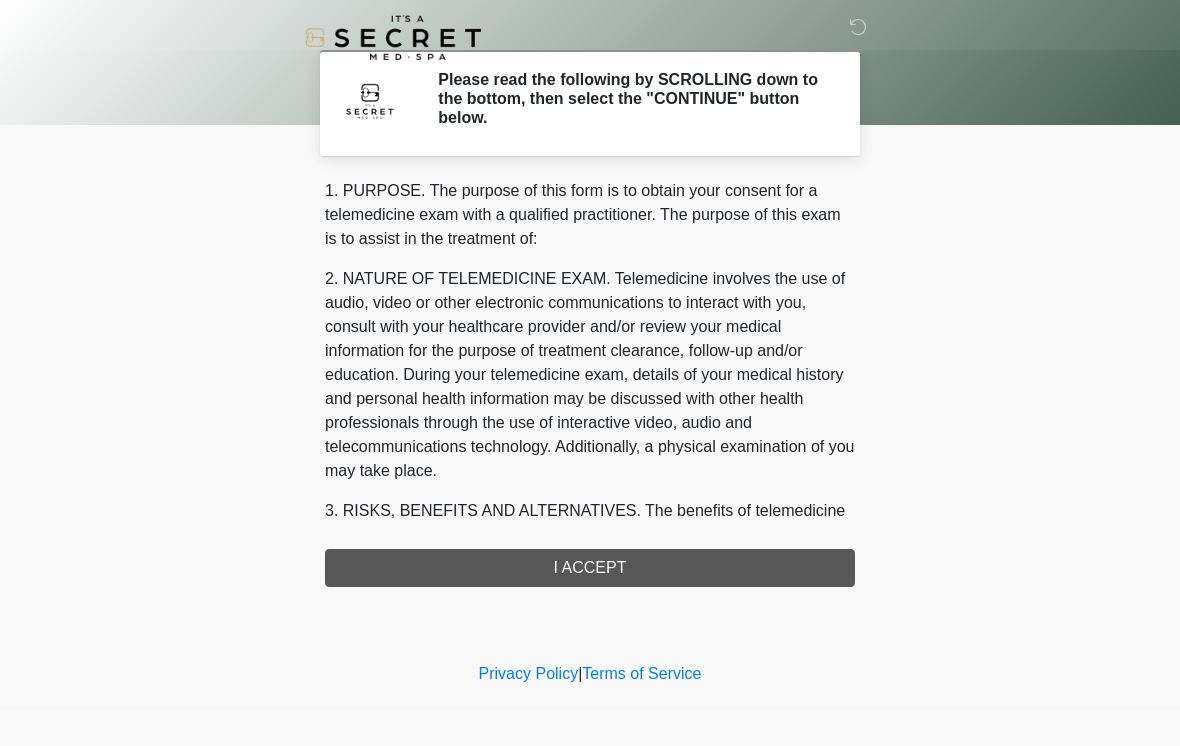 click on "1. PURPOSE. The purpose of this form is to obtain your consent for a telemedicine exam with a qualified practitioner. The purpose of this exam is to assist in the treatment of:  2. NATURE OF TELEMEDICINE EXAM. Telemedicine involves the use of audio, video or other electronic communications to interact with you, consult with your healthcare provider and/or review your medical information for the purpose of treatment clearance, follow-up and/or education. During your telemedicine exam, details of your medical history and personal health information may be discussed with other health professionals through the use of interactive video, audio and telecommunications technology. Additionally, a physical examination of you may take place. 4. HEALTHCARE INSTITUTION. It's A Secret Med Spa has medical and non-medical technical personnel who may participate in the telemedicine exam to aid in the audio/video link with the qualified practitioner.
I ACCEPT" at bounding box center (590, 383) 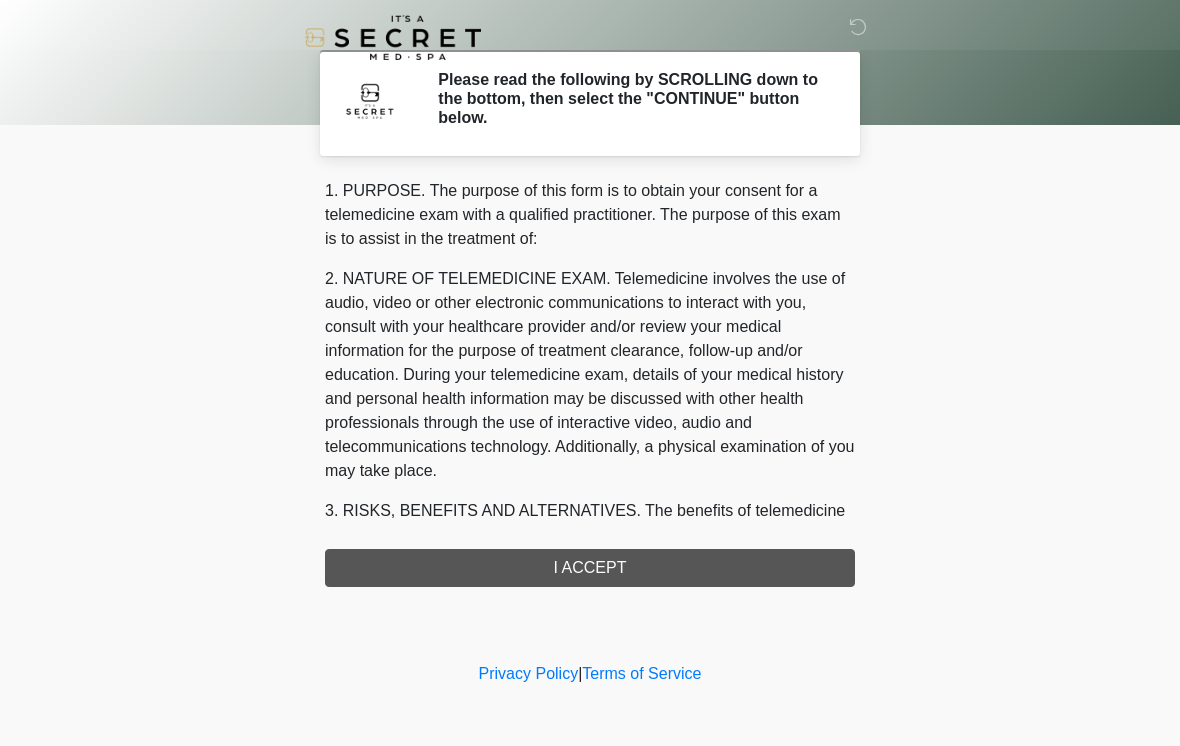 click on "1. PURPOSE. The purpose of this form is to obtain your consent for a telemedicine exam with a qualified practitioner. The purpose of this exam is to assist in the treatment of:  2. NATURE OF TELEMEDICINE EXAM. Telemedicine involves the use of audio, video or other electronic communications to interact with you, consult with your healthcare provider and/or review your medical information for the purpose of treatment clearance, follow-up and/or education. During your telemedicine exam, details of your medical history and personal health information may be discussed with other health professionals through the use of interactive video, audio and telecommunications technology. Additionally, a physical examination of you may take place. 4. HEALTHCARE INSTITUTION. It's A Secret Med Spa has medical and non-medical technical personnel who may participate in the telemedicine exam to aid in the audio/video link with the qualified practitioner.
I ACCEPT" at bounding box center (590, 383) 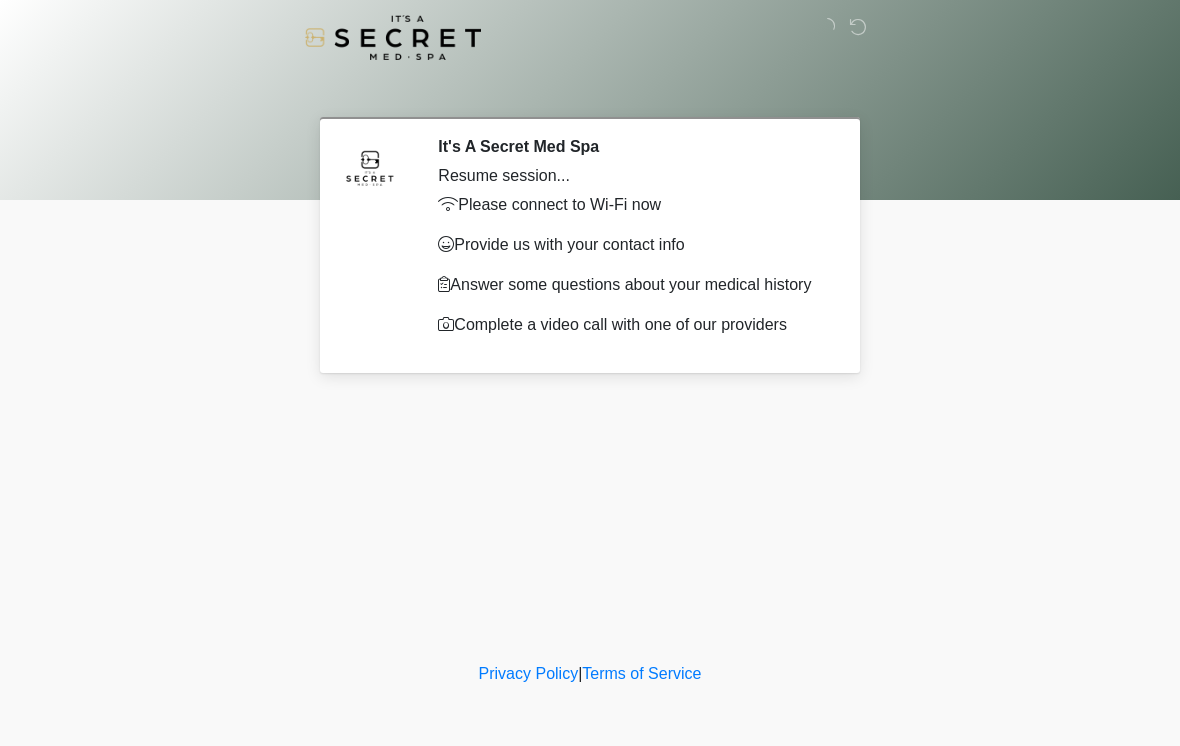 scroll, scrollTop: 0, scrollLeft: 0, axis: both 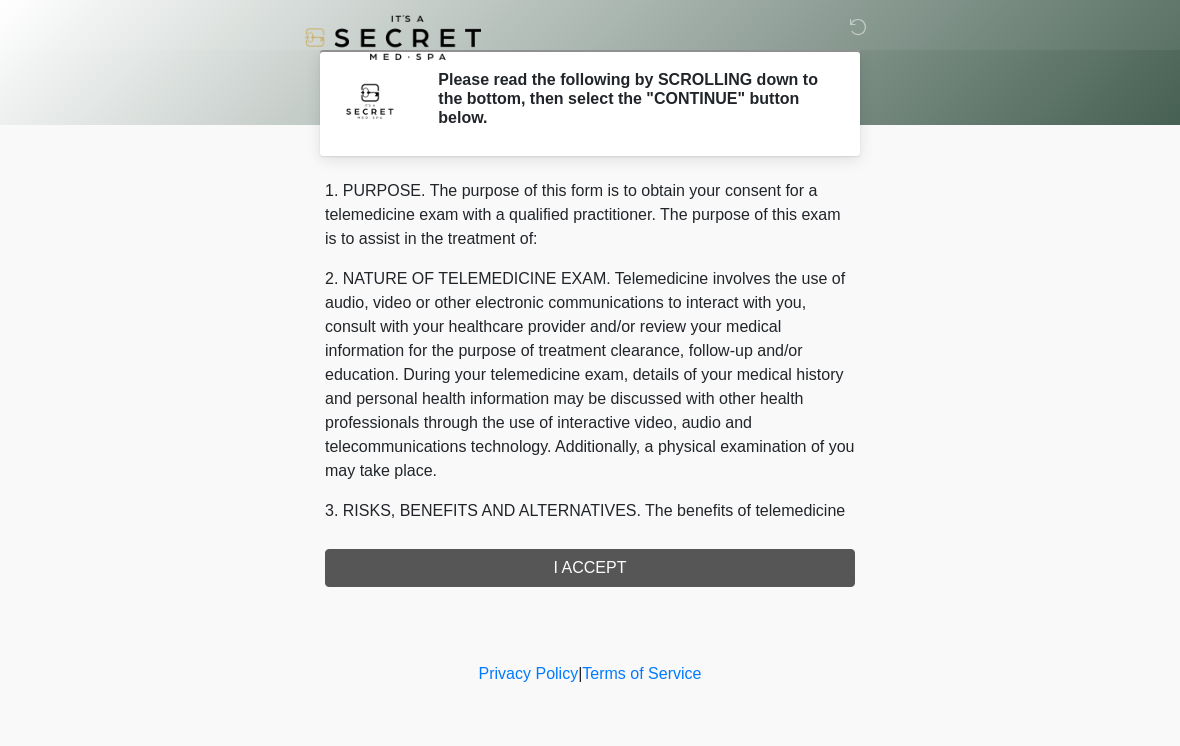 click on "1. PURPOSE. The purpose of this form is to obtain your consent for a telemedicine exam with a qualified practitioner. The purpose of this exam is to assist in the treatment of:  2. NATURE OF TELEMEDICINE EXAM. Telemedicine involves the use of audio, video or other electronic communications to interact with you, consult with your healthcare provider and/or review your medical information for the purpose of treatment clearance, follow-up and/or education. During your telemedicine exam, details of your medical history and personal health information may be discussed with other health professionals through the use of interactive video, audio and telecommunications technology. Additionally, a physical examination of you may take place. 4. HEALTHCARE INSTITUTION. It's A Secret Med Spa has medical and non-medical technical personnel who may participate in the telemedicine exam to aid in the audio/video link with the qualified practitioner.
I ACCEPT" at bounding box center [590, 383] 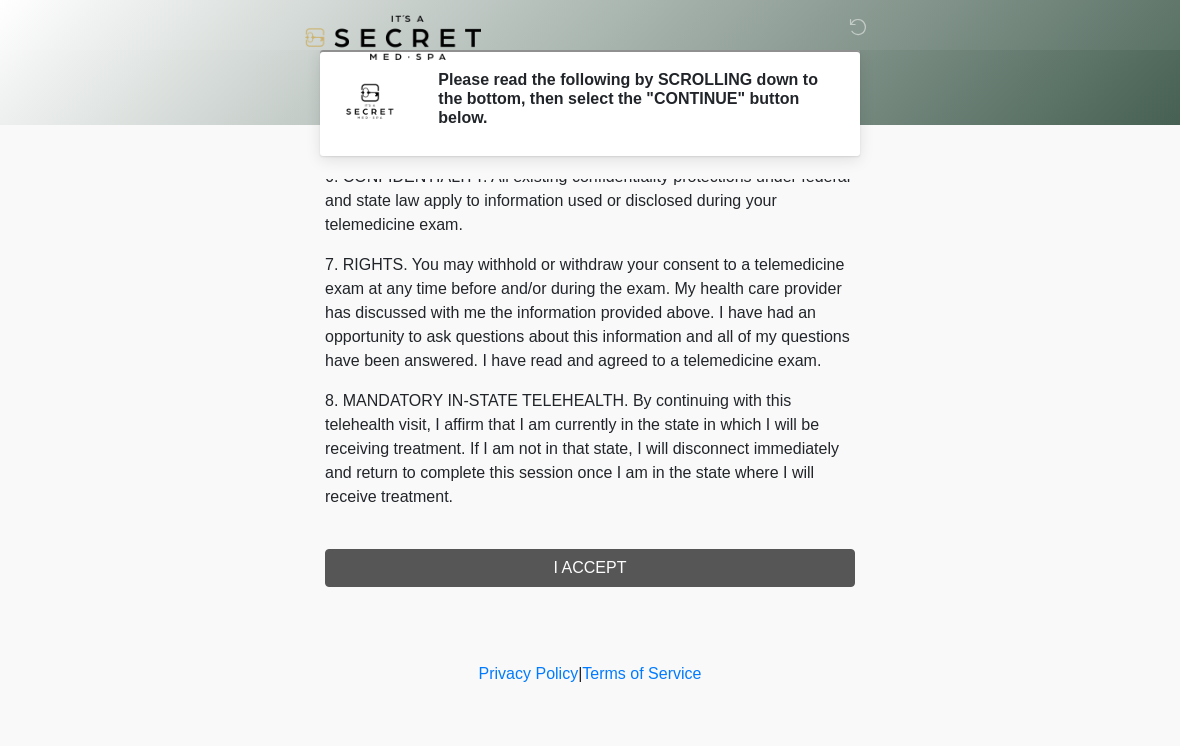 scroll, scrollTop: 814, scrollLeft: 0, axis: vertical 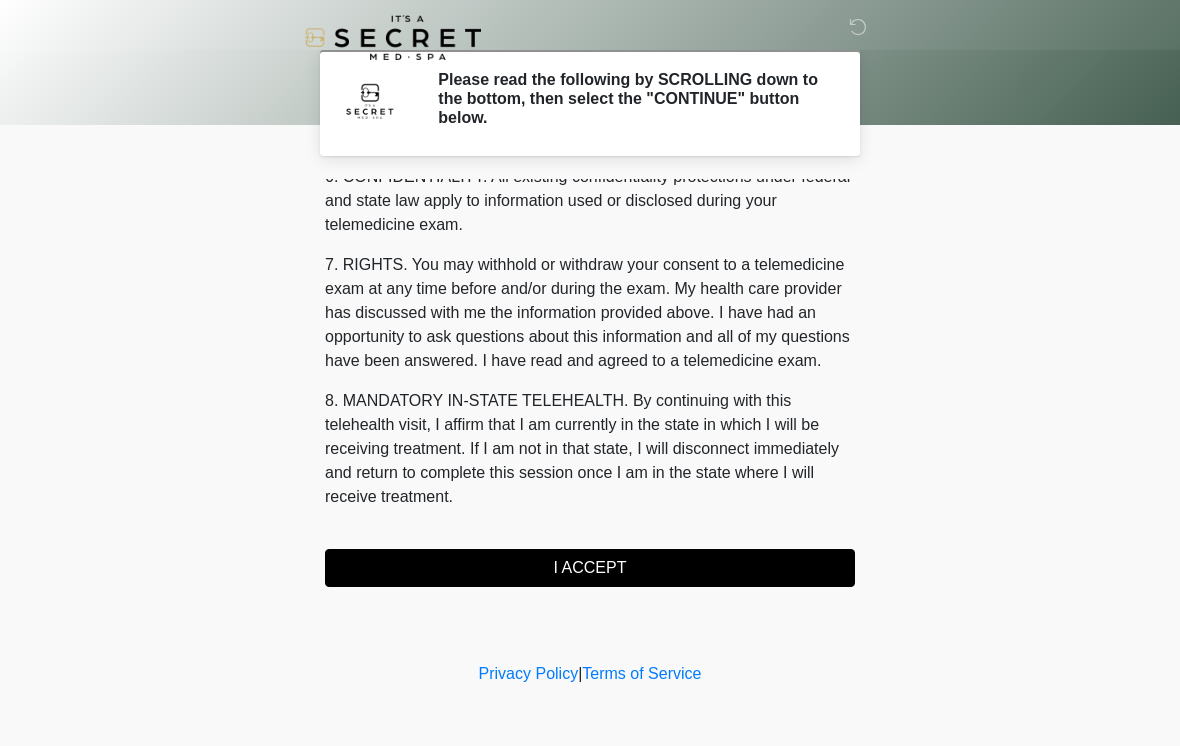 click on "I ACCEPT" at bounding box center (590, 568) 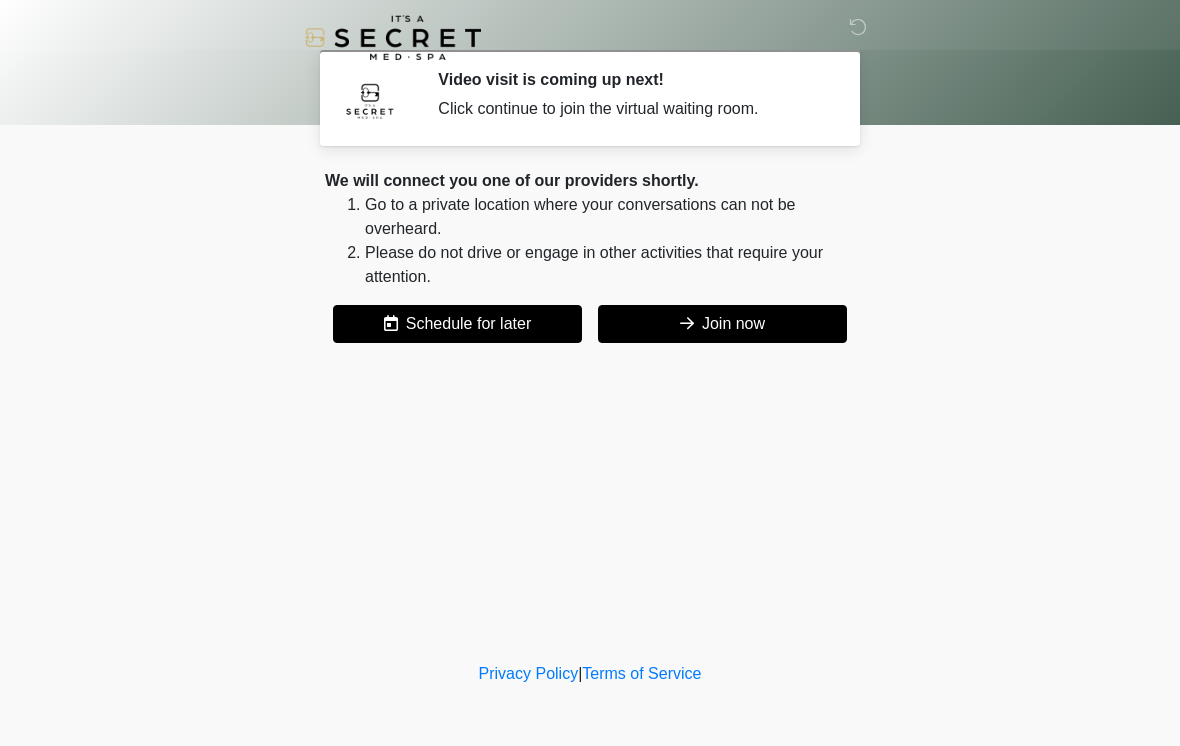 click on "Join now" at bounding box center (722, 324) 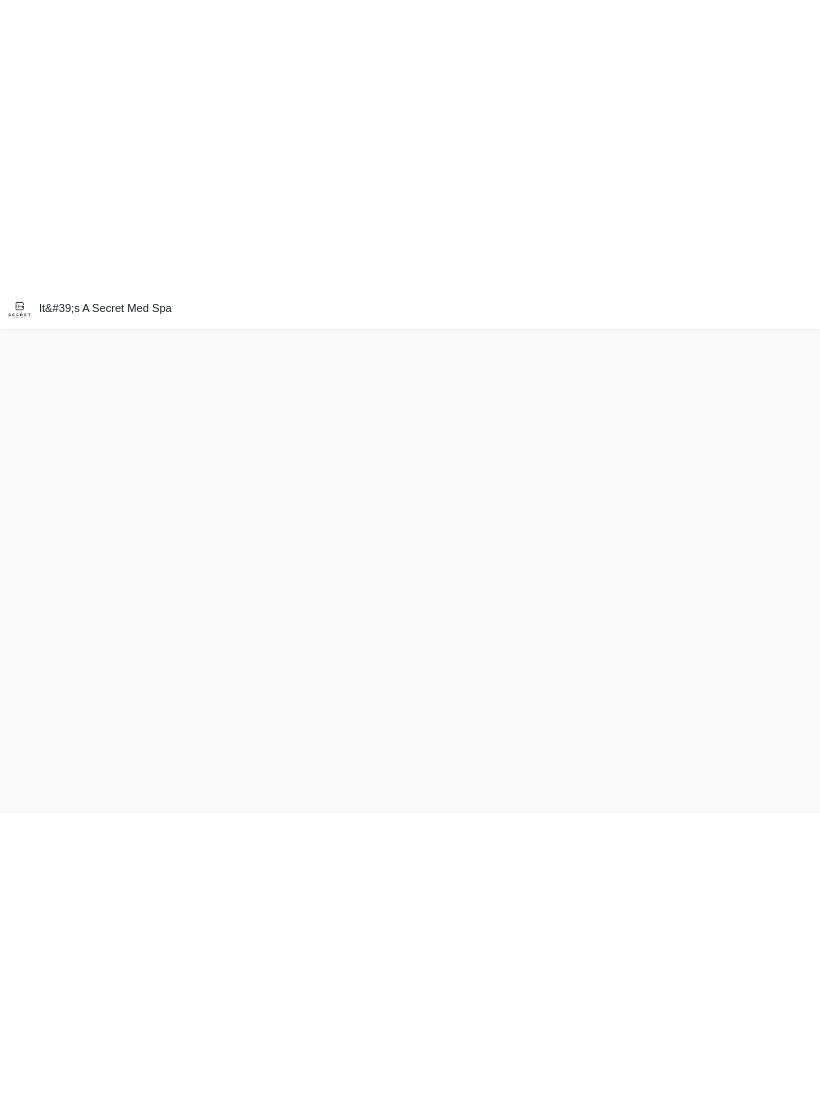 scroll, scrollTop: 0, scrollLeft: 0, axis: both 